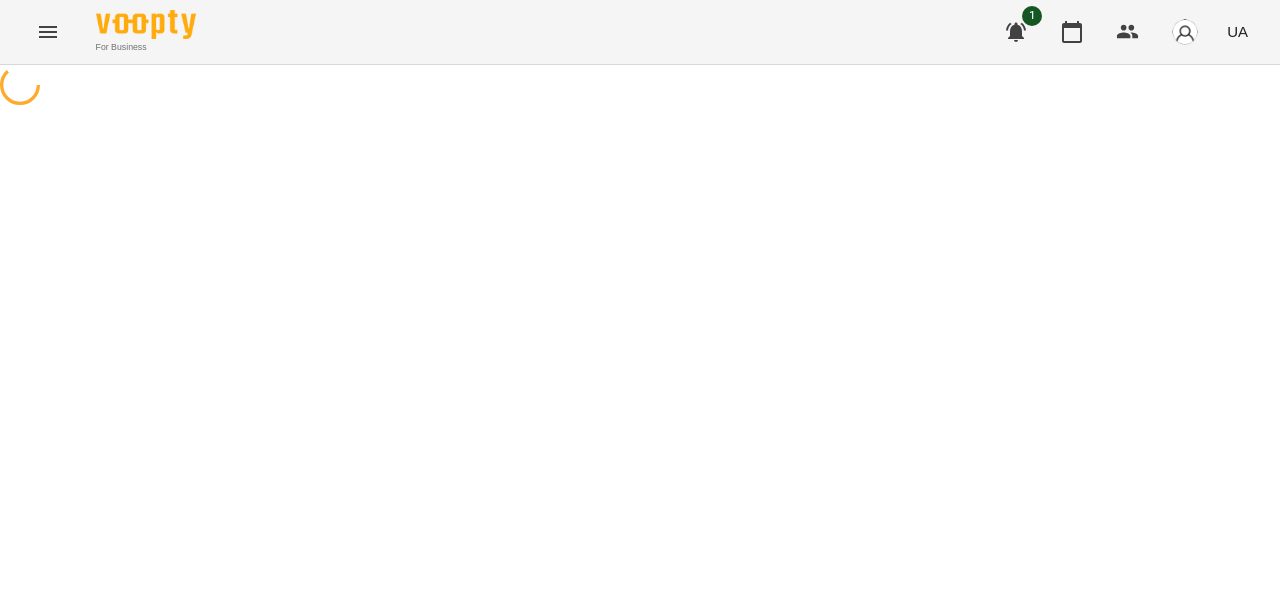 scroll, scrollTop: 0, scrollLeft: 0, axis: both 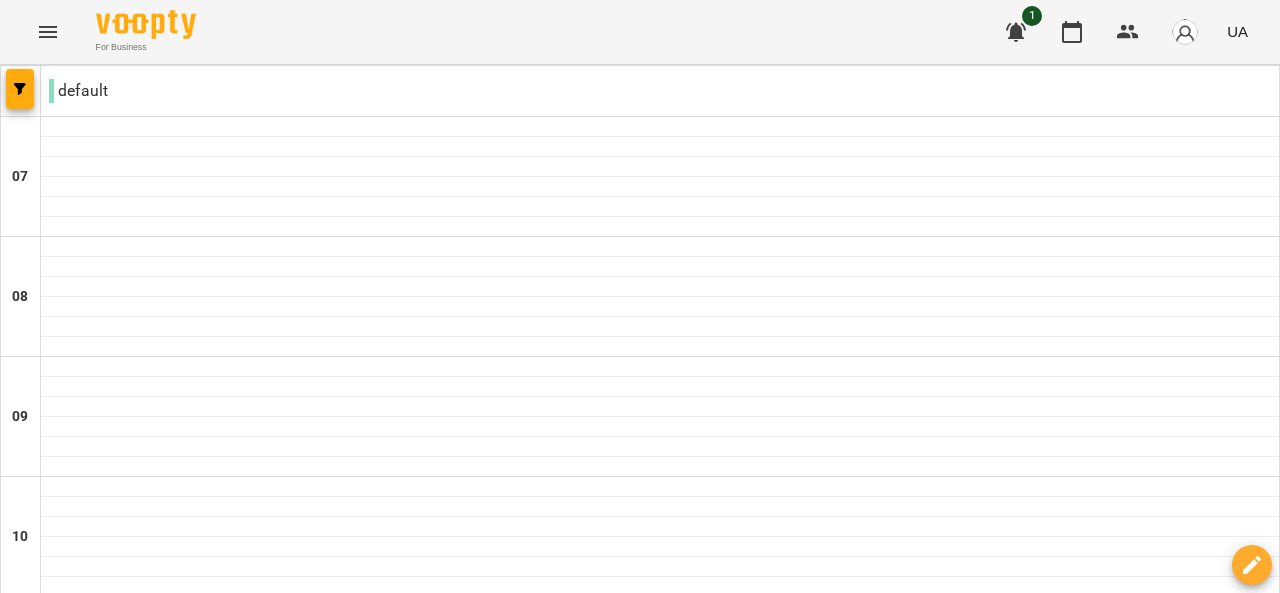 click on "05 серп" at bounding box center (211, 2082) 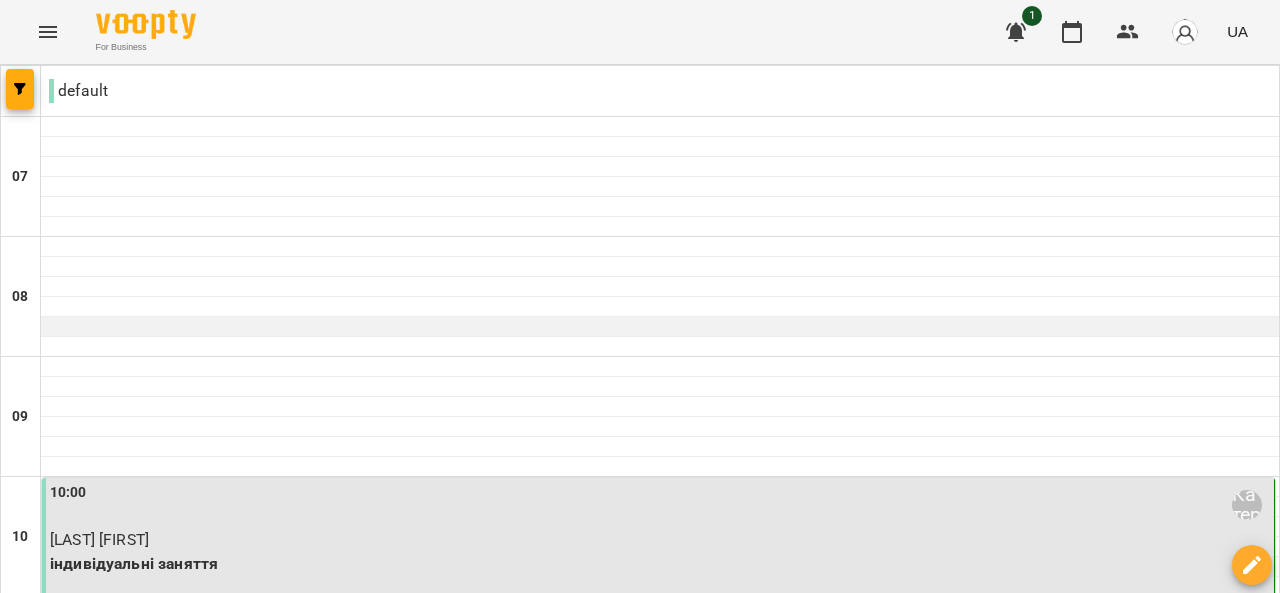scroll, scrollTop: 624, scrollLeft: 0, axis: vertical 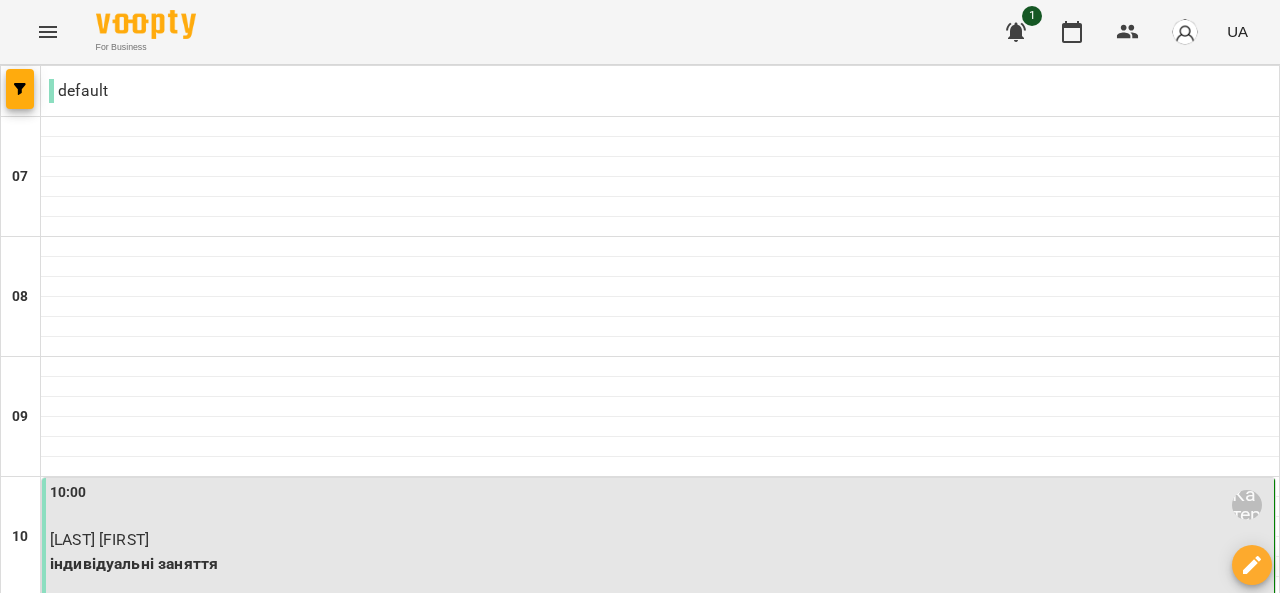 click on "**********" at bounding box center (640, 2103) 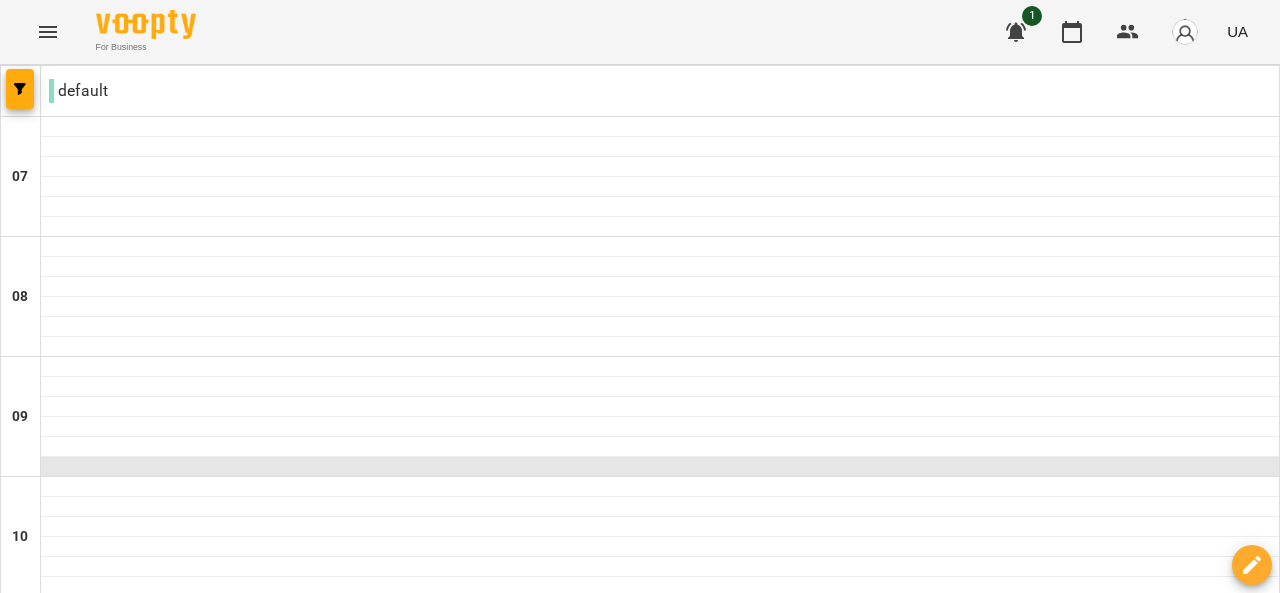 scroll, scrollTop: 187, scrollLeft: 0, axis: vertical 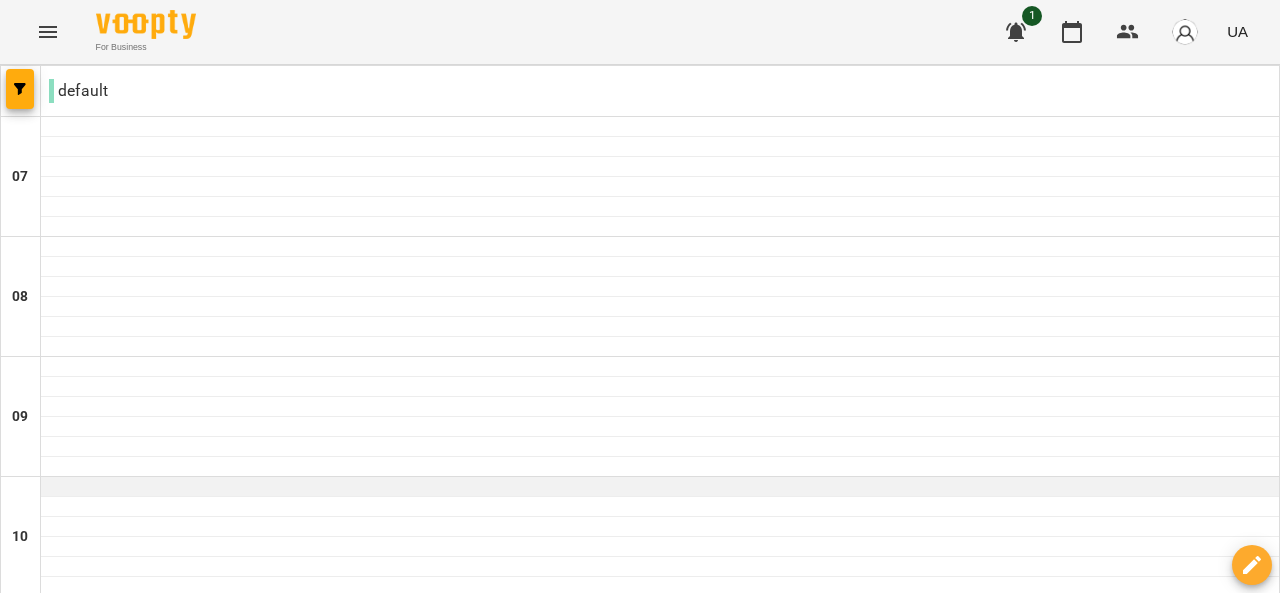 click at bounding box center [660, 487] 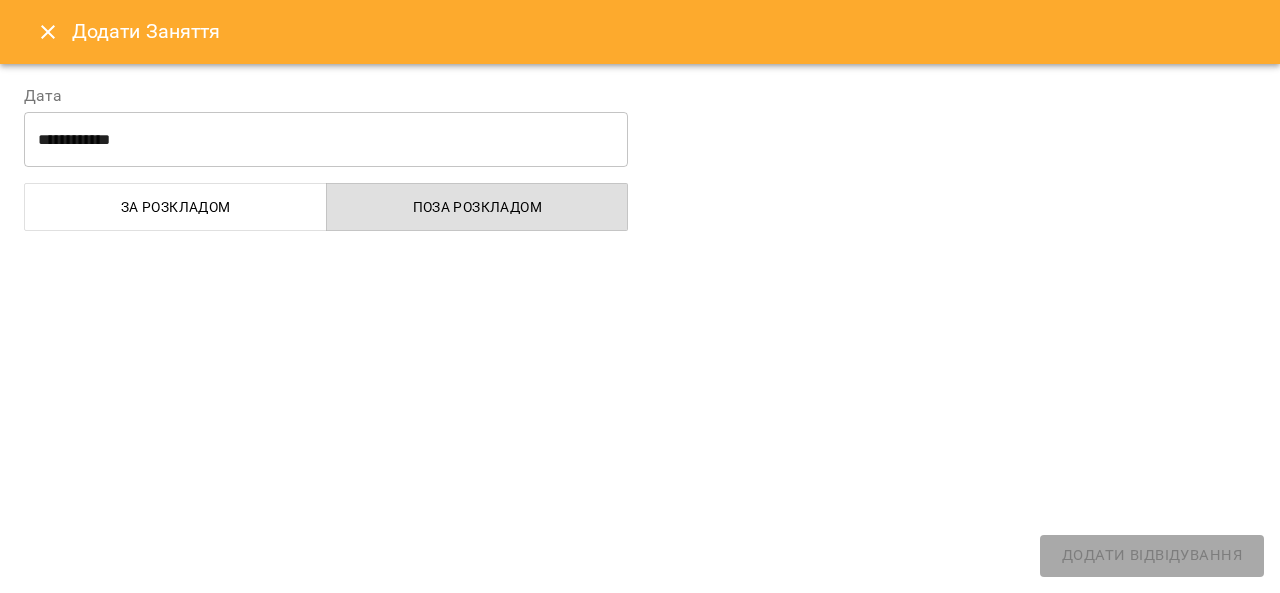 select on "**********" 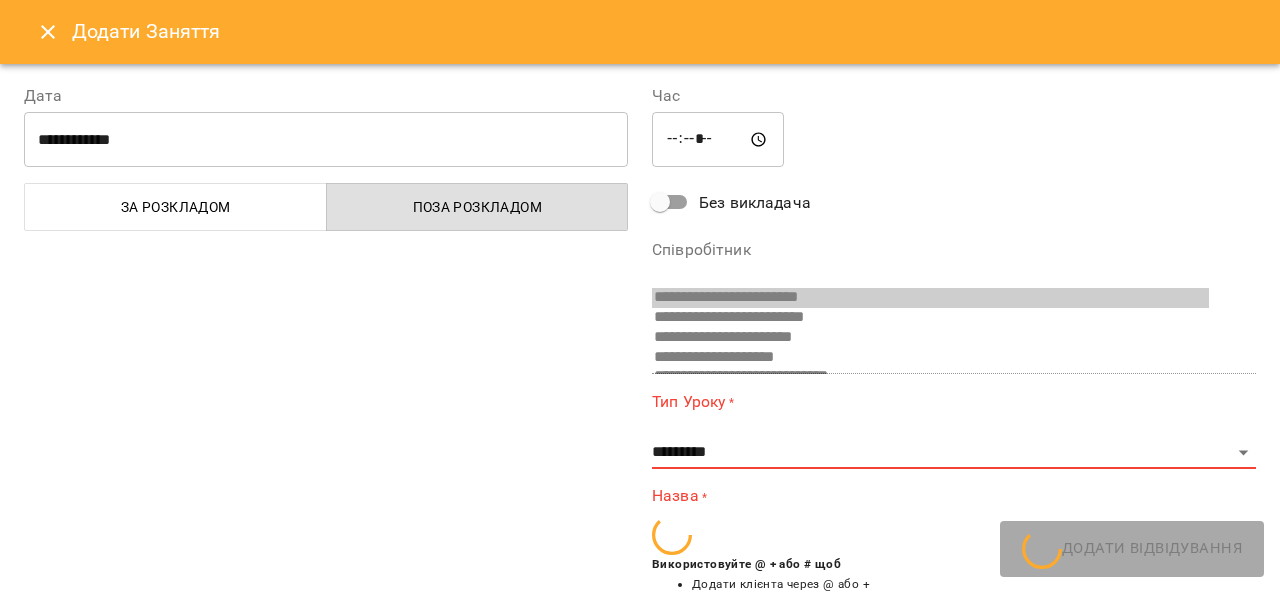 scroll, scrollTop: 390, scrollLeft: 0, axis: vertical 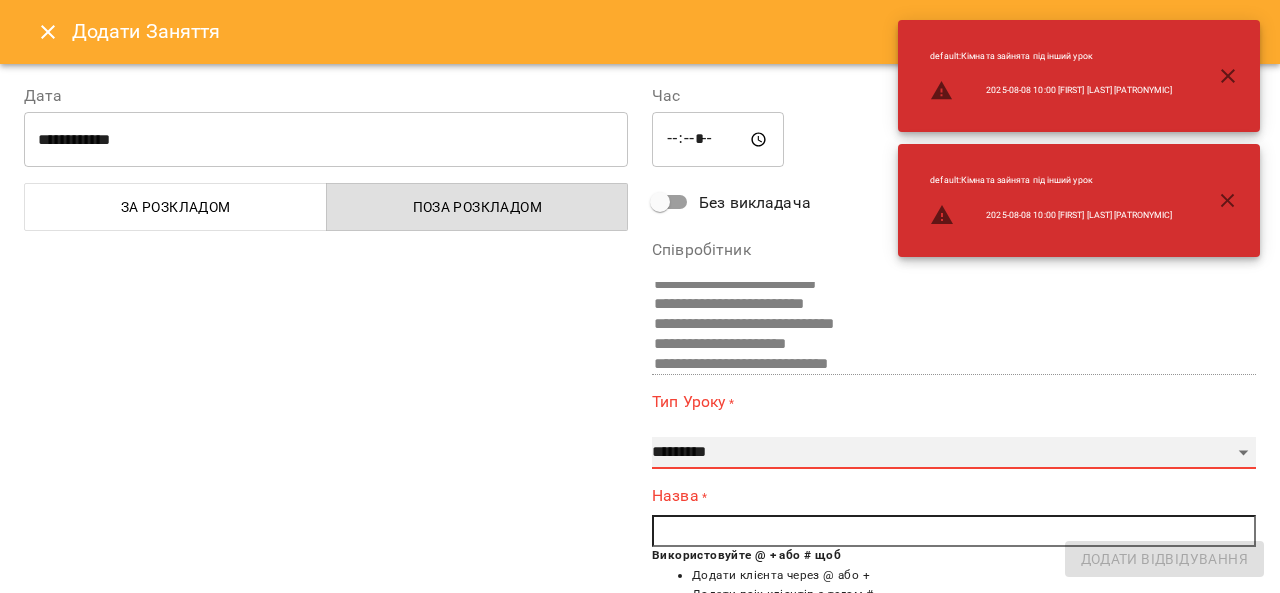 click on "**********" at bounding box center (954, 453) 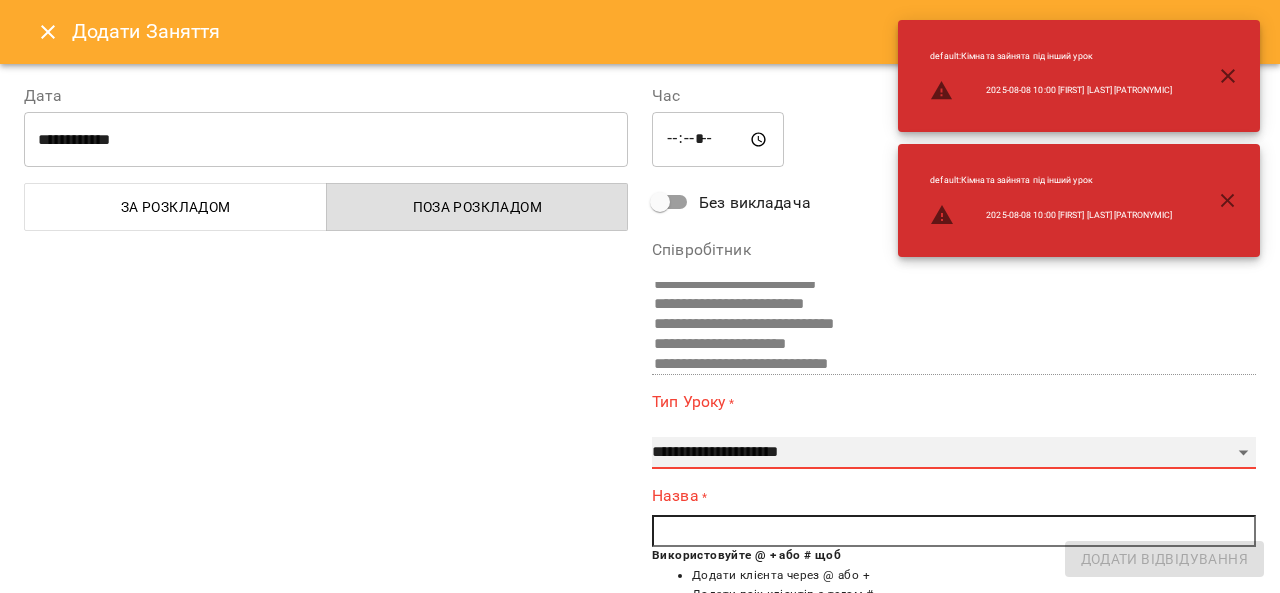 click on "**********" at bounding box center [954, 453] 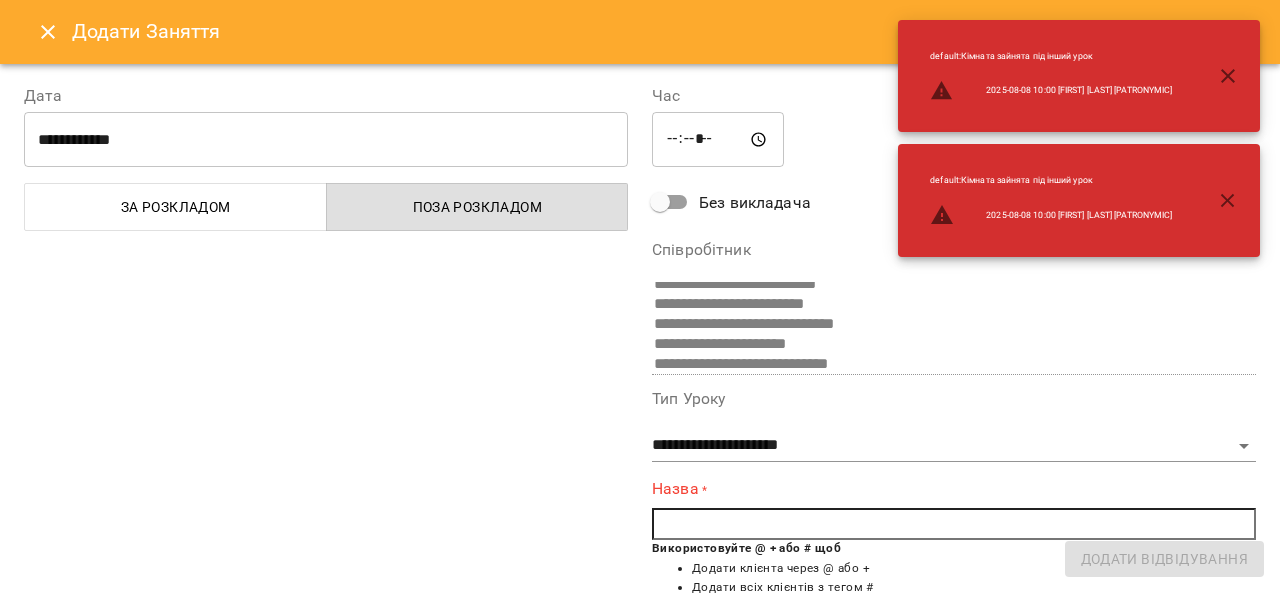 click at bounding box center (954, 524) 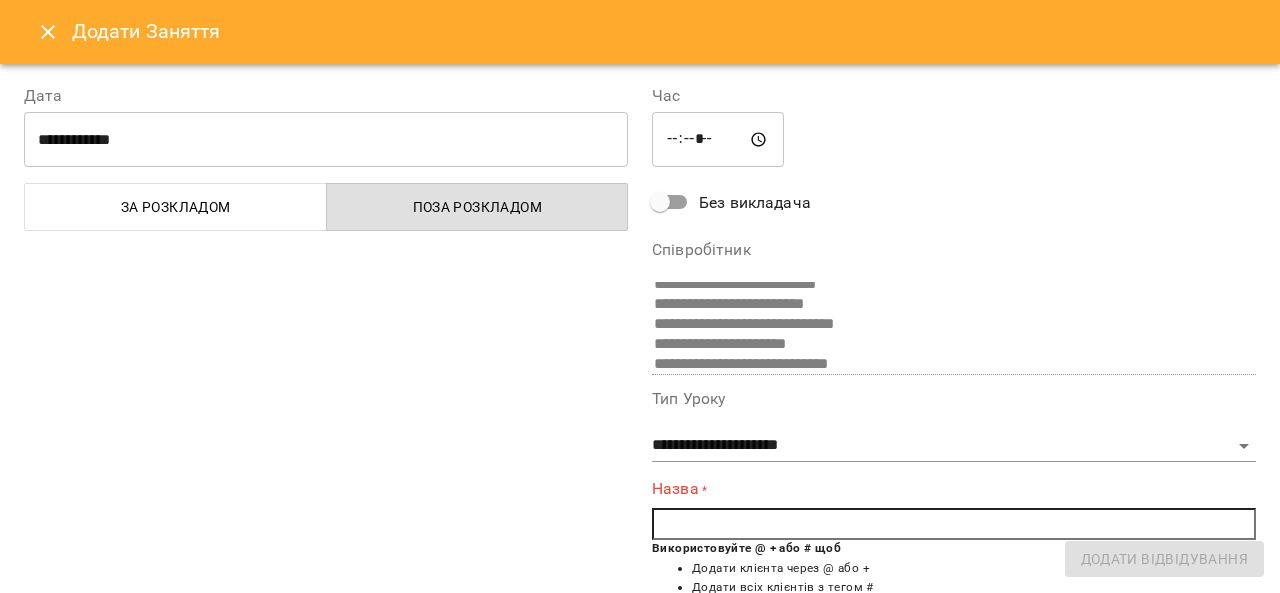type on "*" 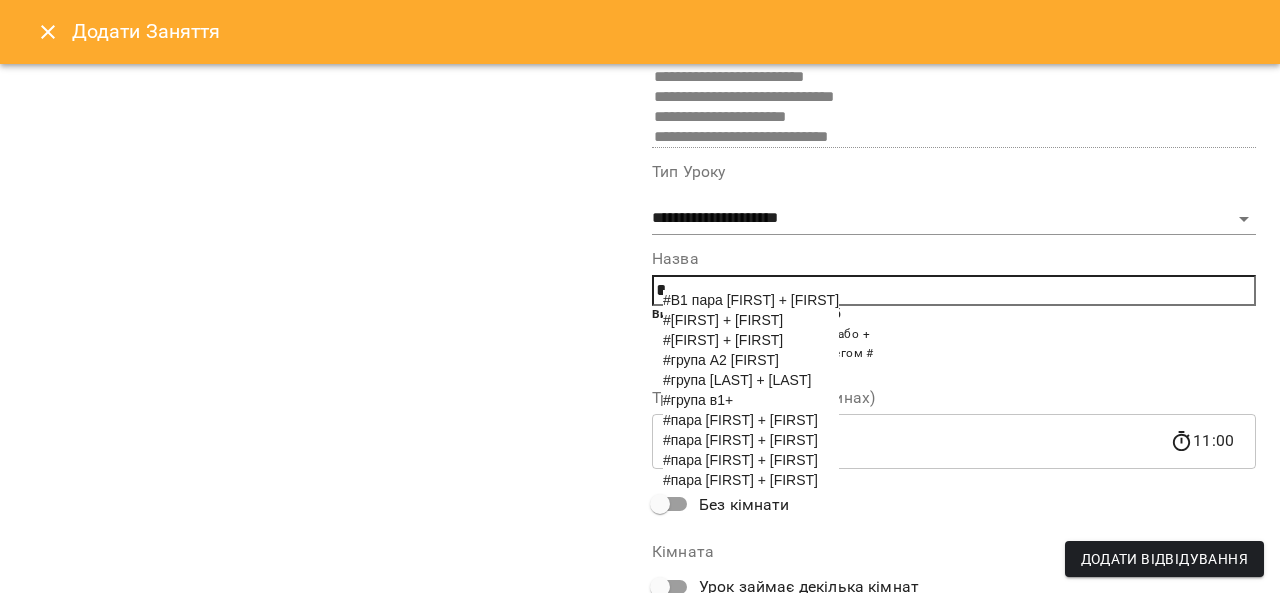 scroll, scrollTop: 228, scrollLeft: 0, axis: vertical 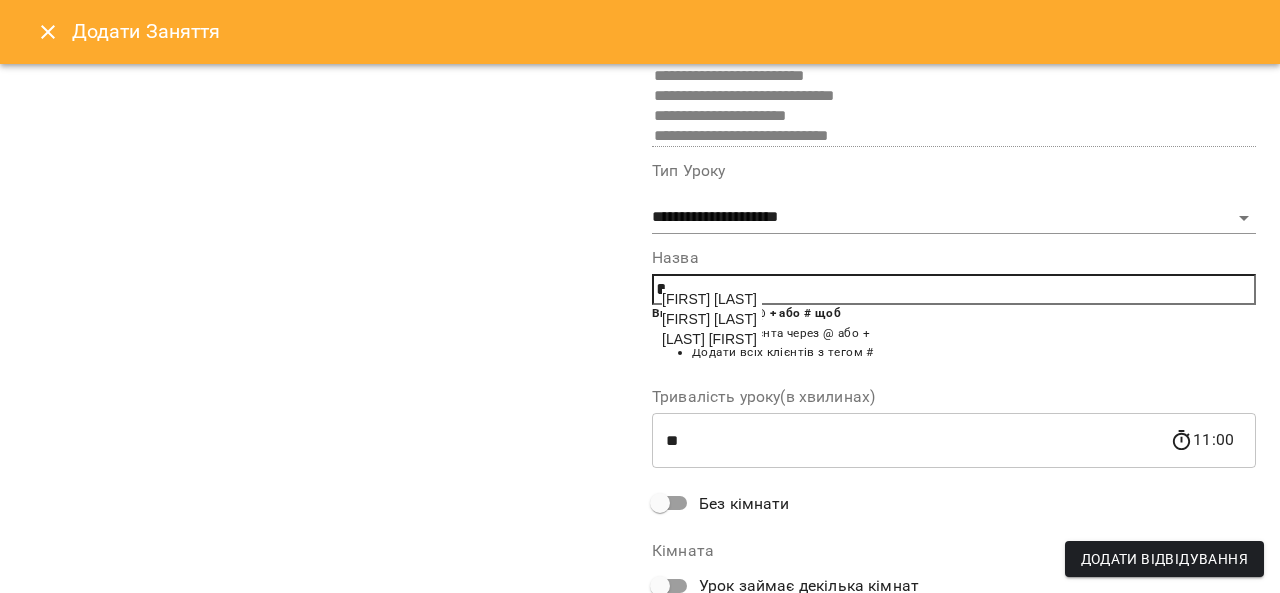 click on "[LAST] [FIRST]" at bounding box center [709, 339] 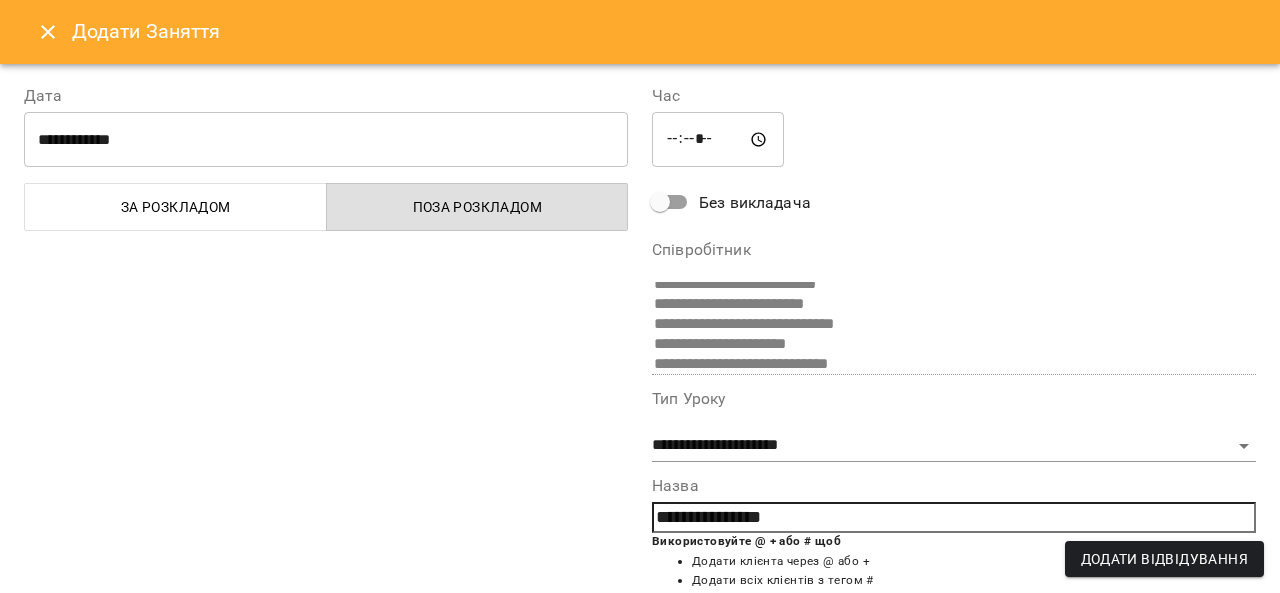 scroll, scrollTop: 360, scrollLeft: 0, axis: vertical 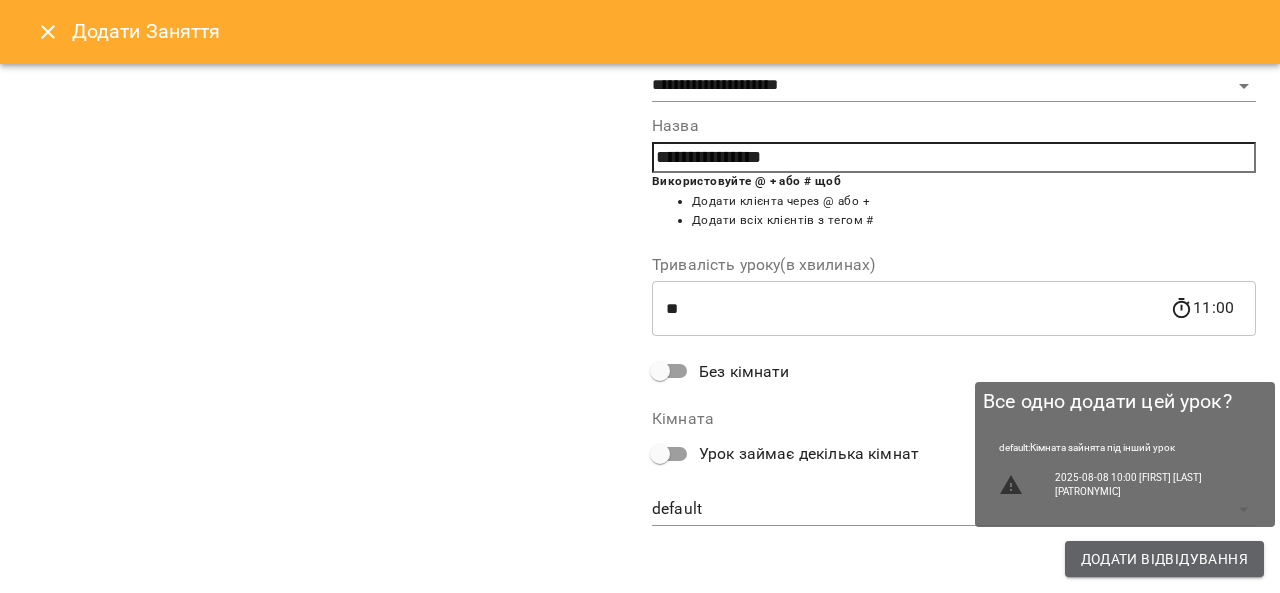 click on "Додати Відвідування" at bounding box center (1164, 559) 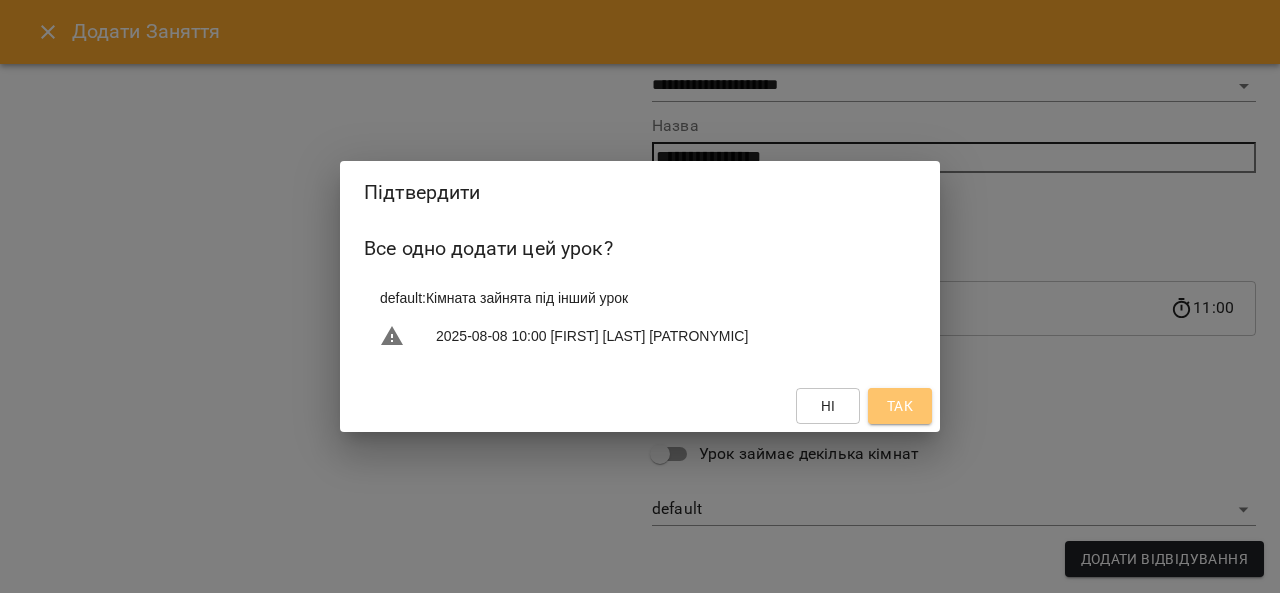 click on "Так" at bounding box center [900, 406] 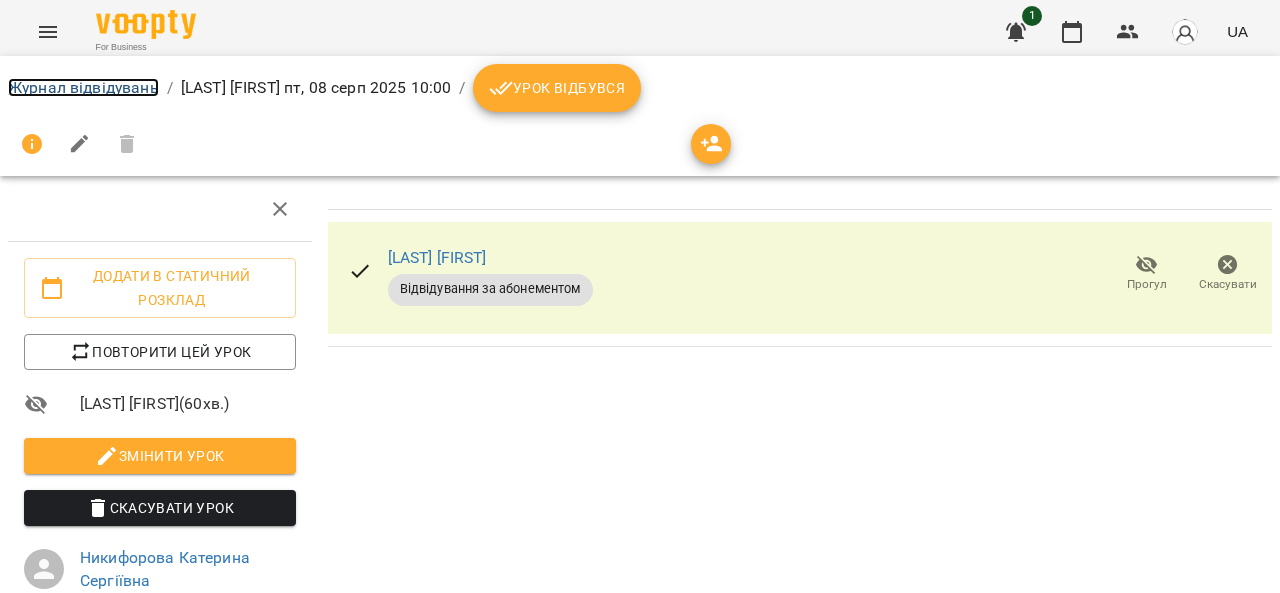 click on "Журнал відвідувань" at bounding box center (83, 87) 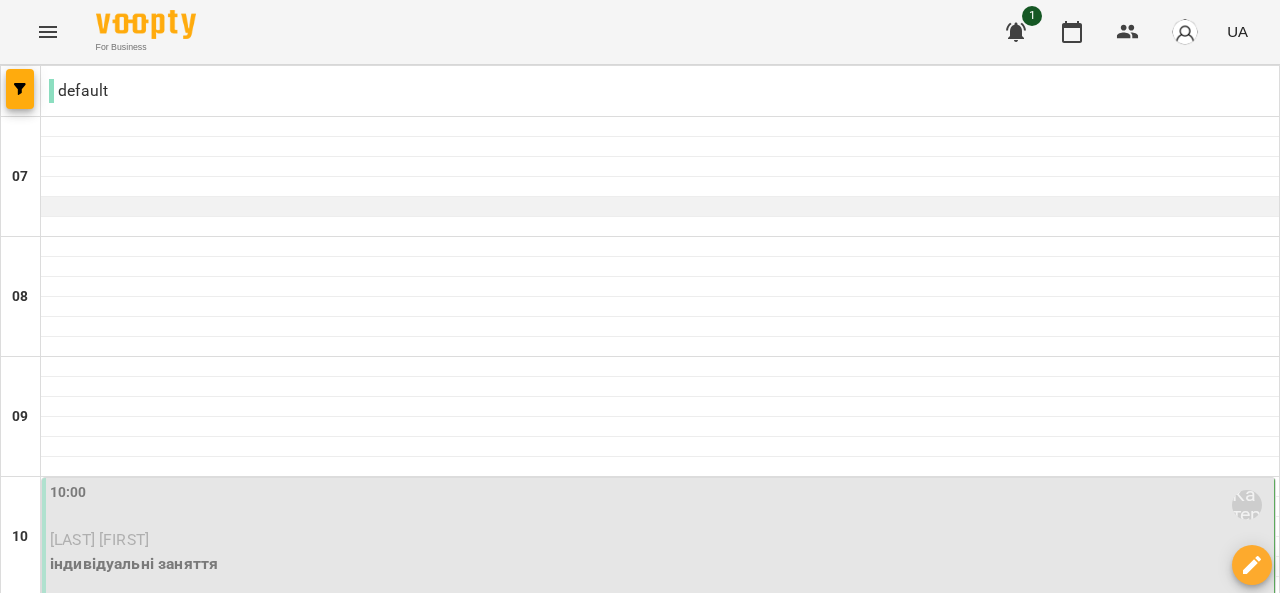 scroll, scrollTop: 297, scrollLeft: 0, axis: vertical 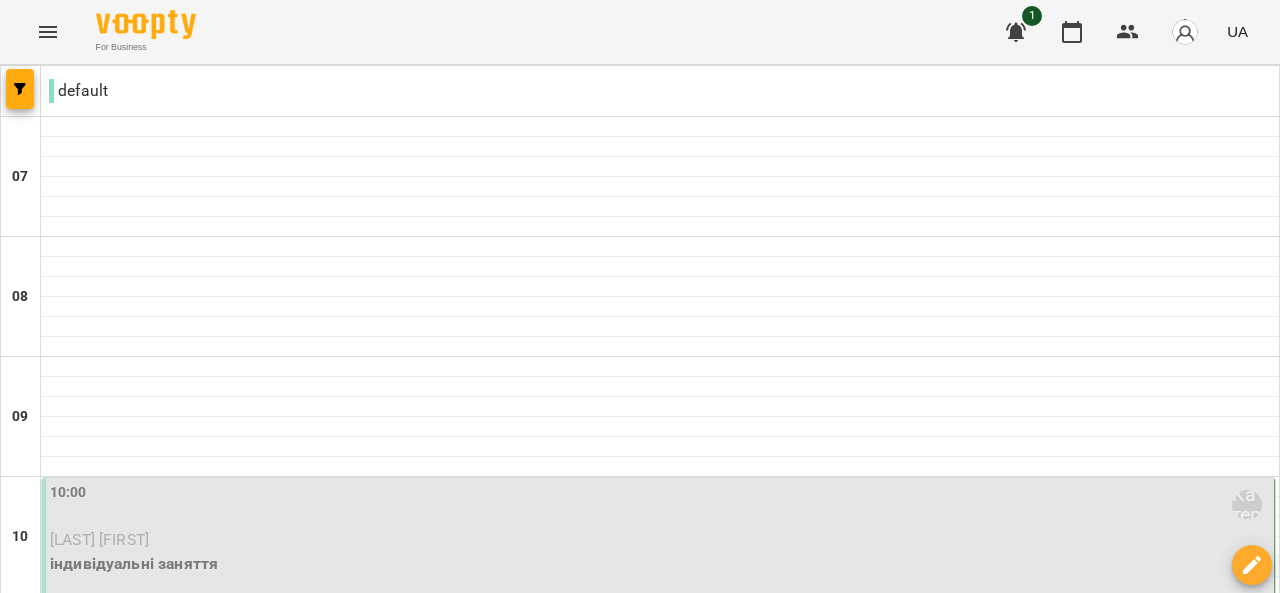click at bounding box center (660, 607) 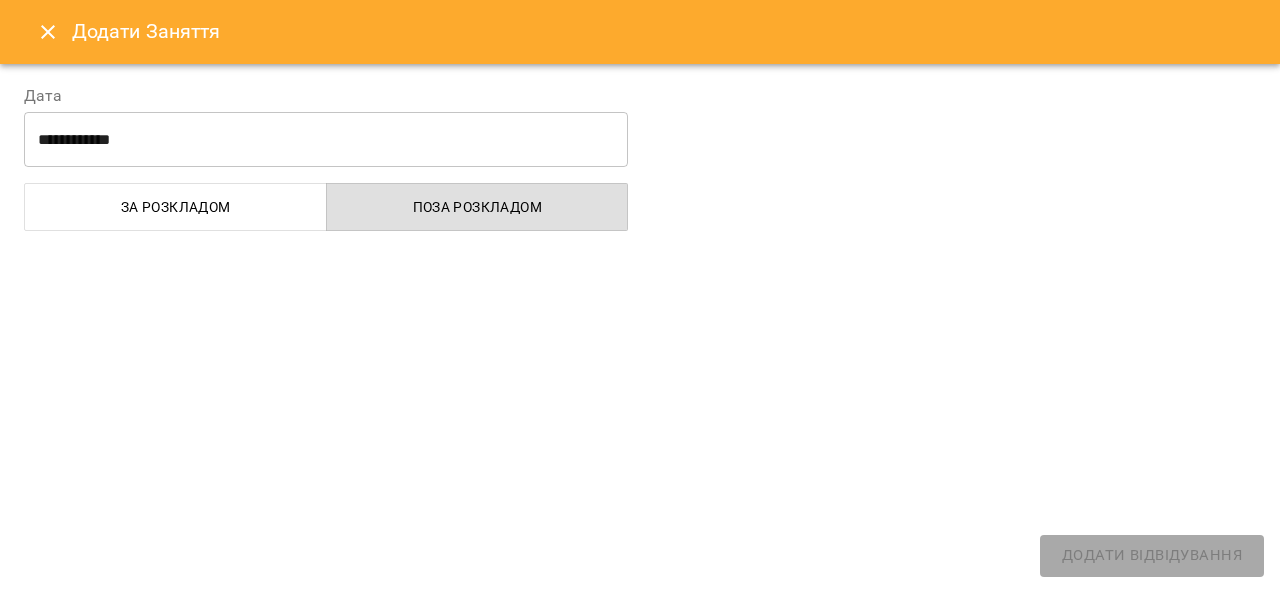 select on "**********" 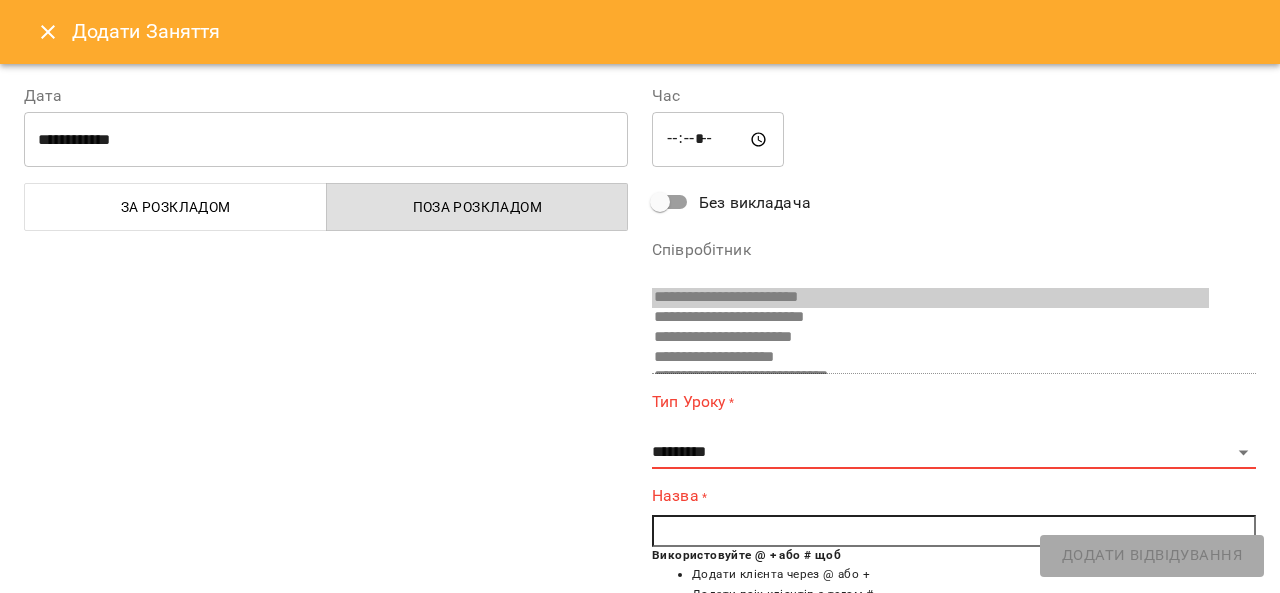 scroll, scrollTop: 390, scrollLeft: 0, axis: vertical 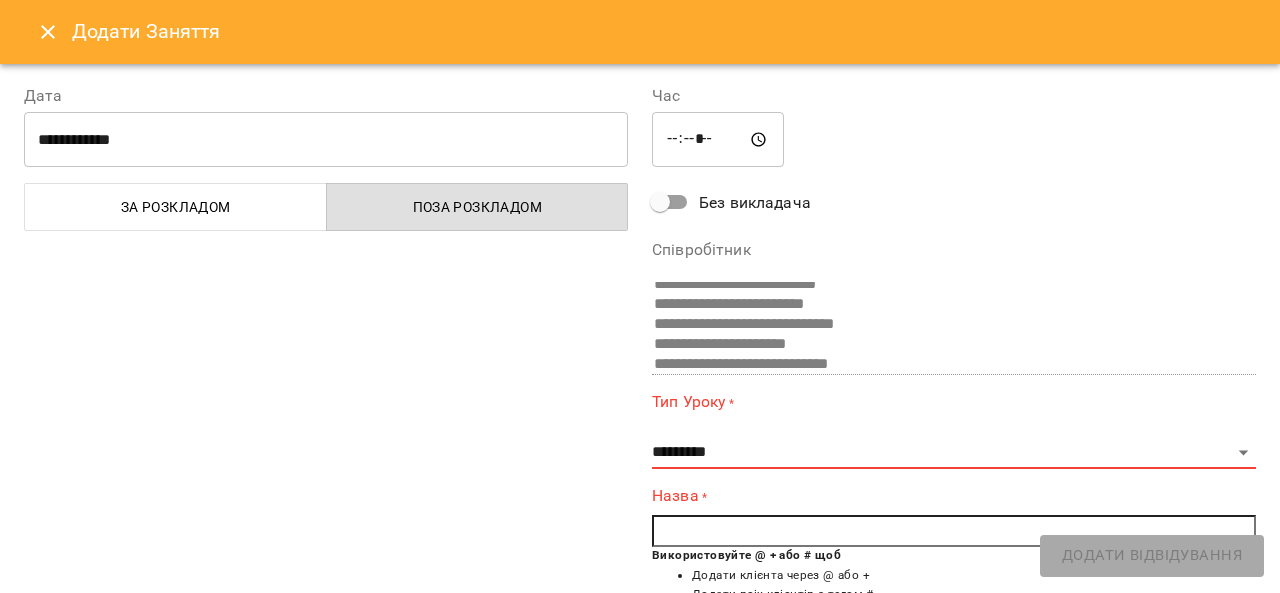 click at bounding box center (954, 531) 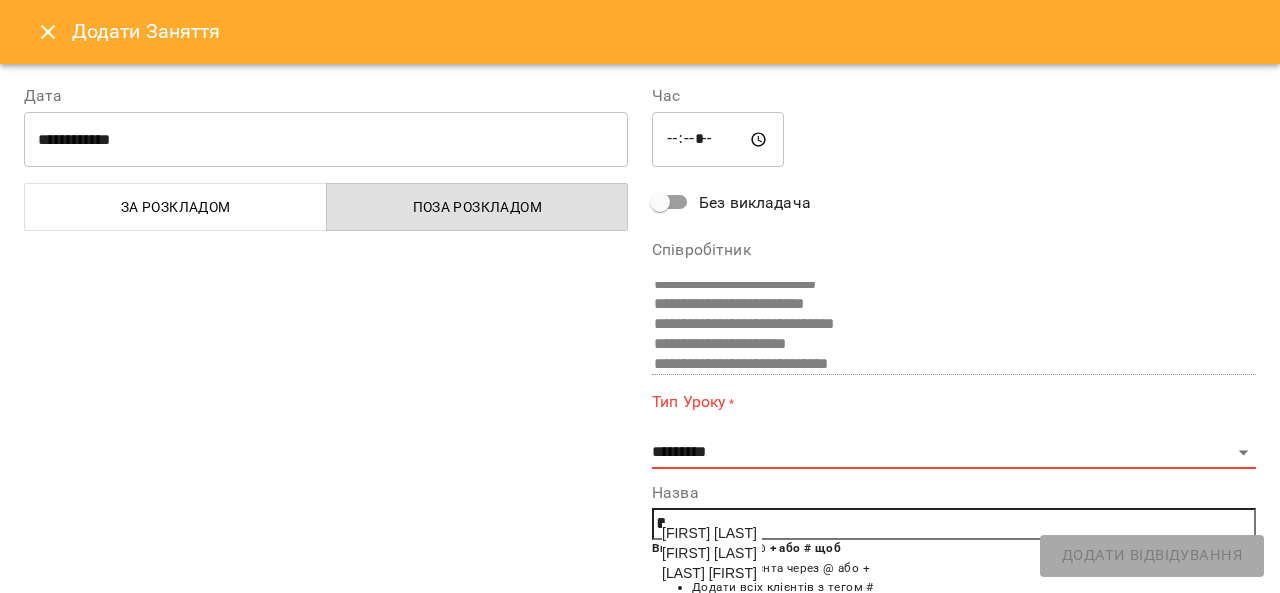 click on "[FIRST] [LAST]" at bounding box center (709, 553) 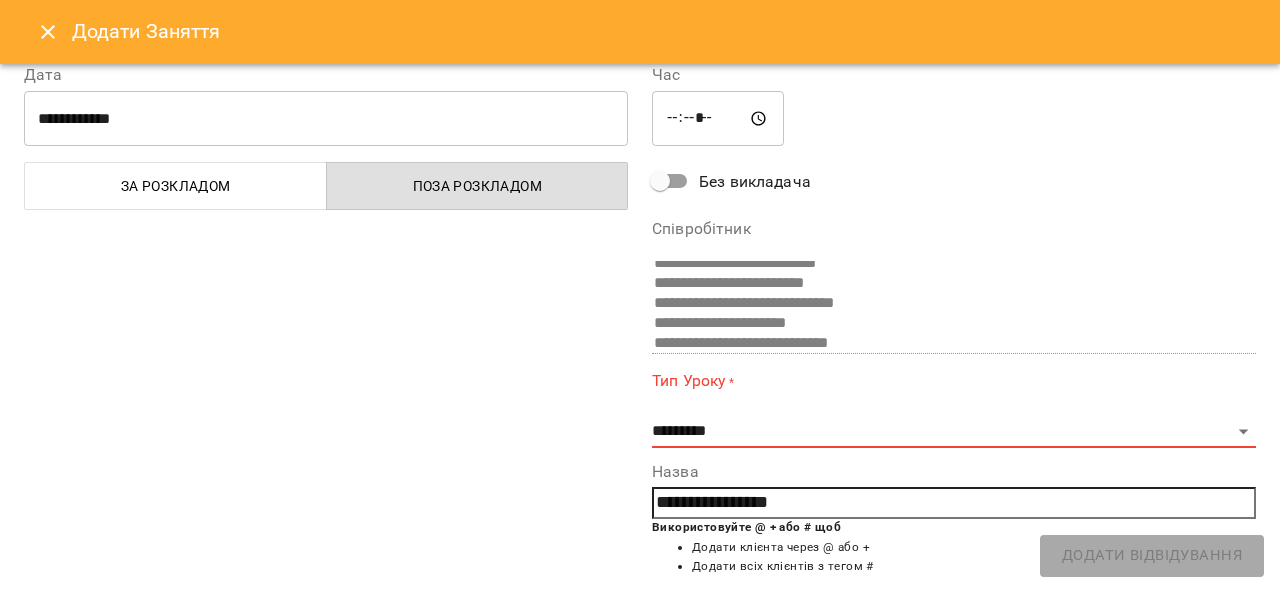scroll, scrollTop: 20, scrollLeft: 0, axis: vertical 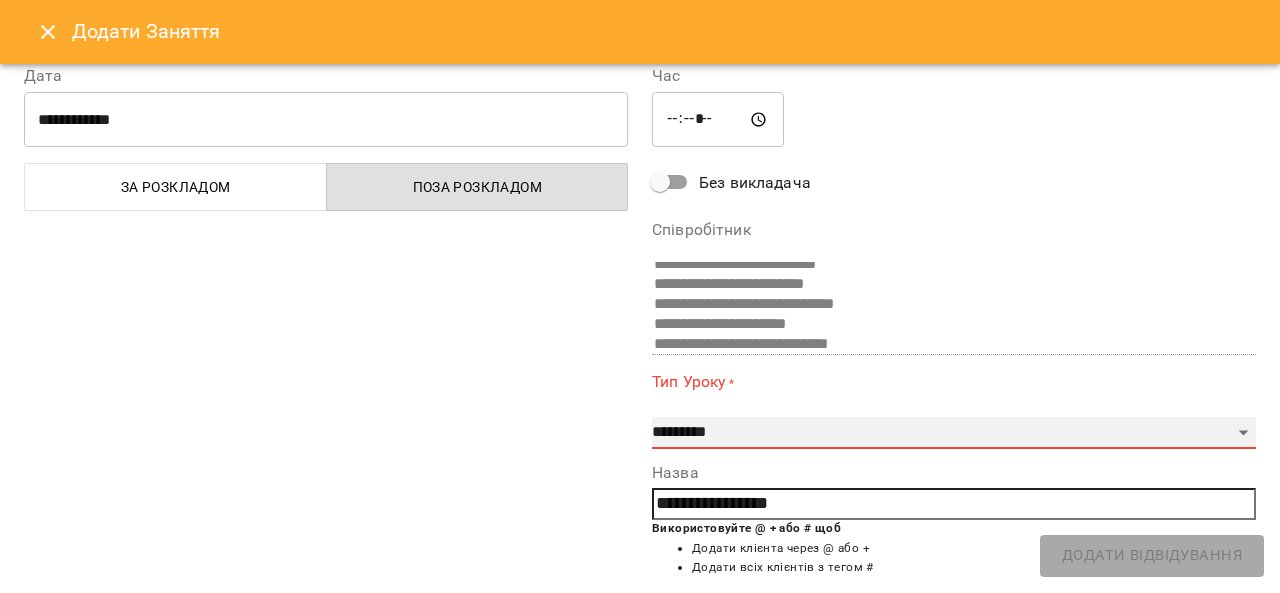 click on "**********" at bounding box center (954, 433) 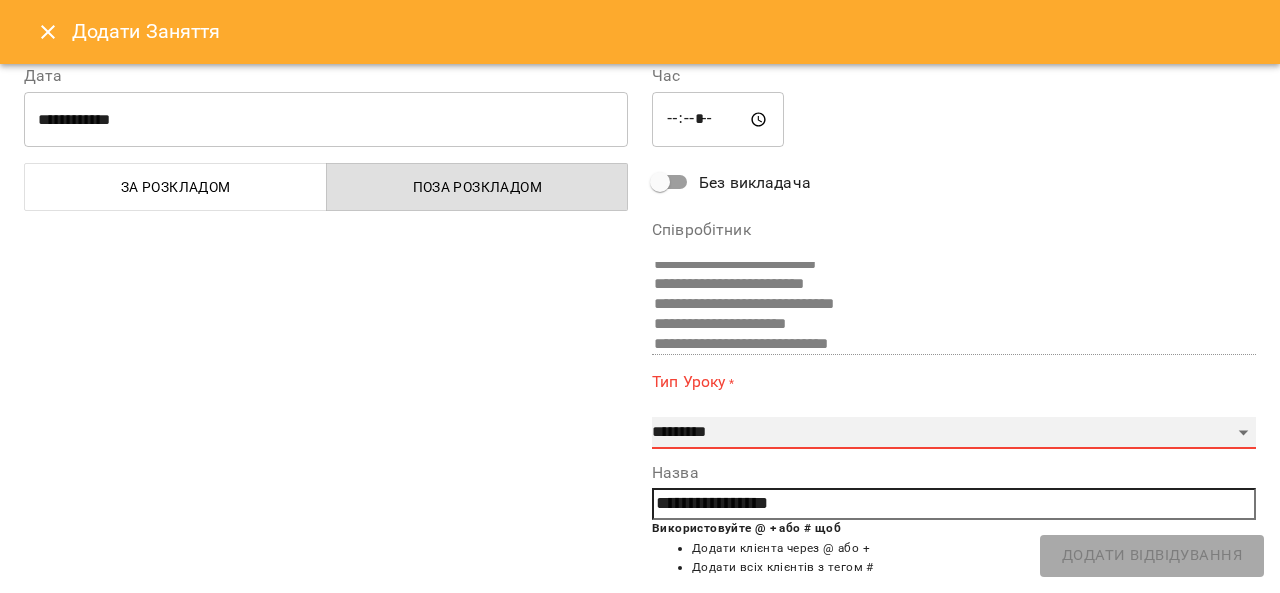 select on "**********" 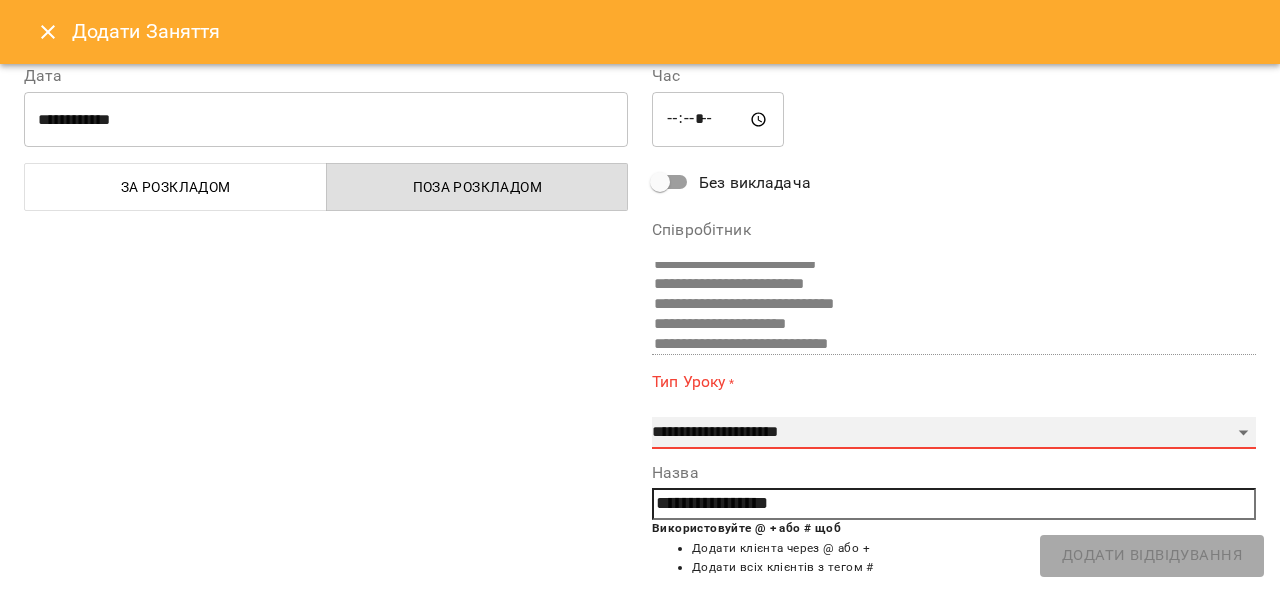 click on "**********" at bounding box center [954, 433] 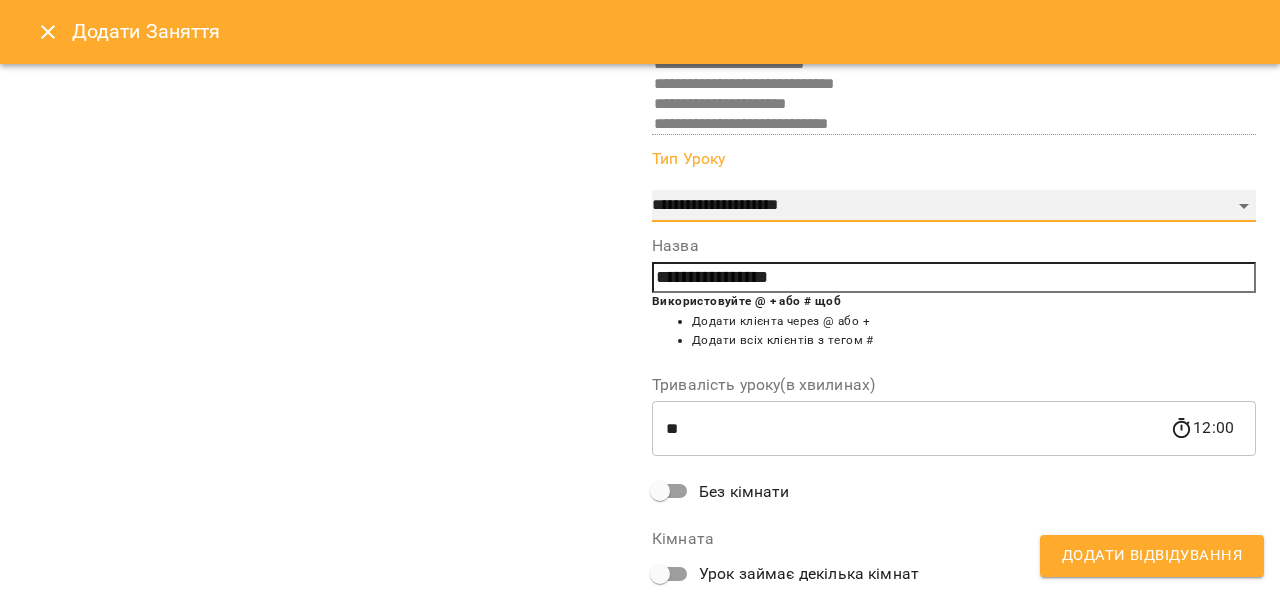 scroll, scrollTop: 360, scrollLeft: 0, axis: vertical 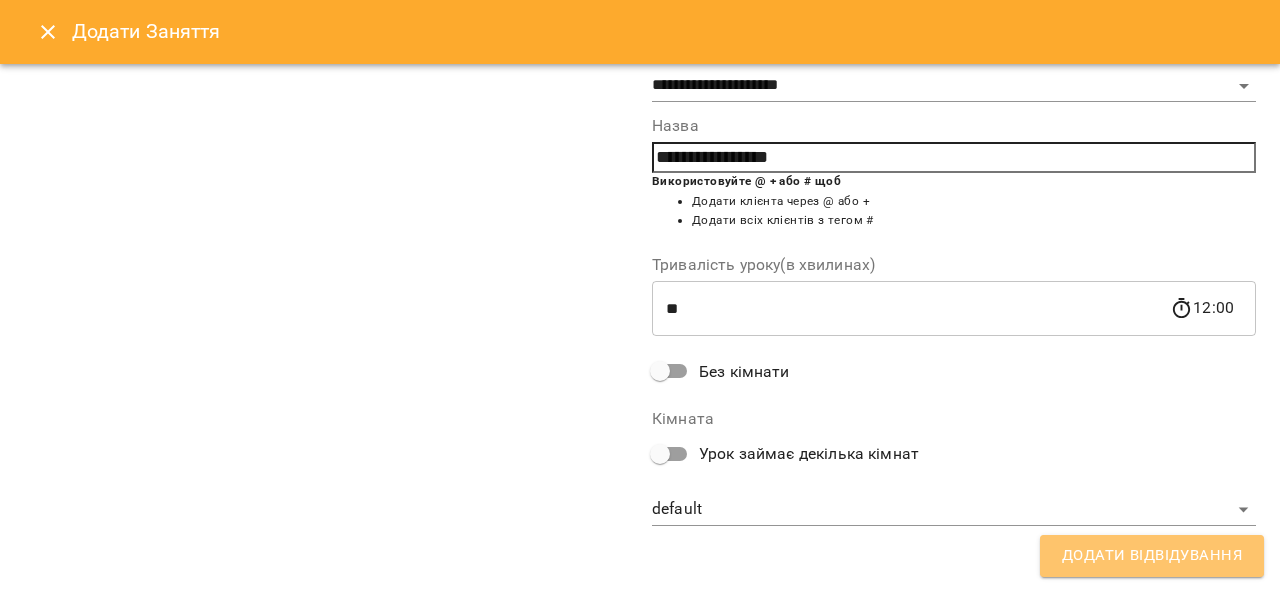 click on "Додати Відвідування" at bounding box center (1152, 556) 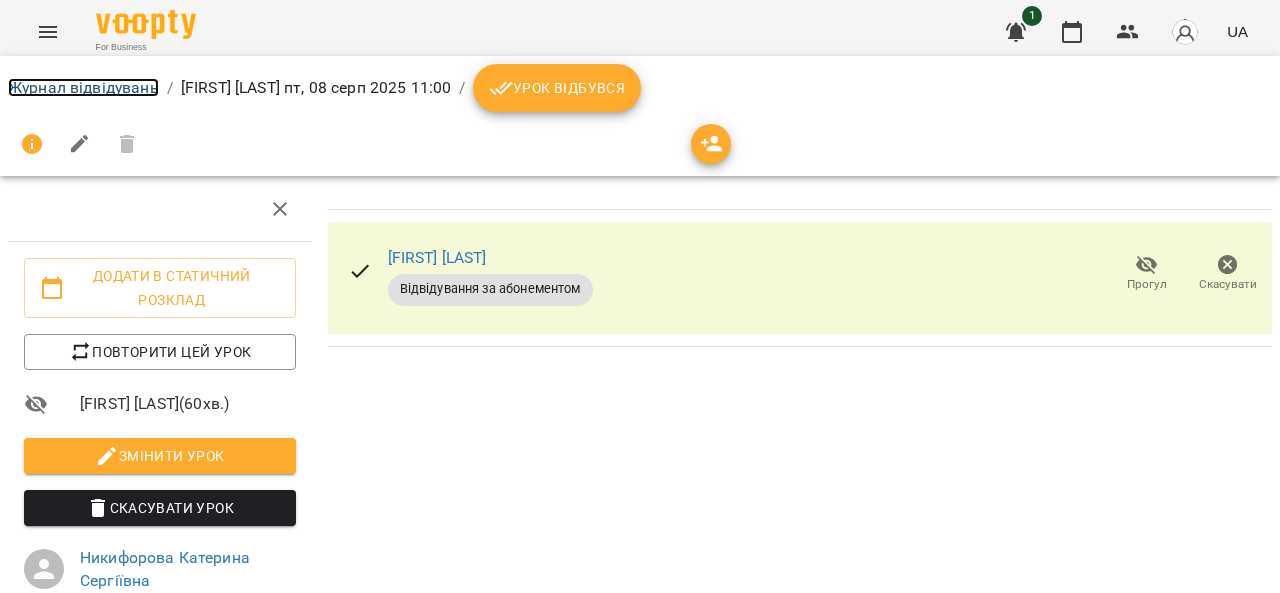 click on "Журнал відвідувань" at bounding box center (83, 87) 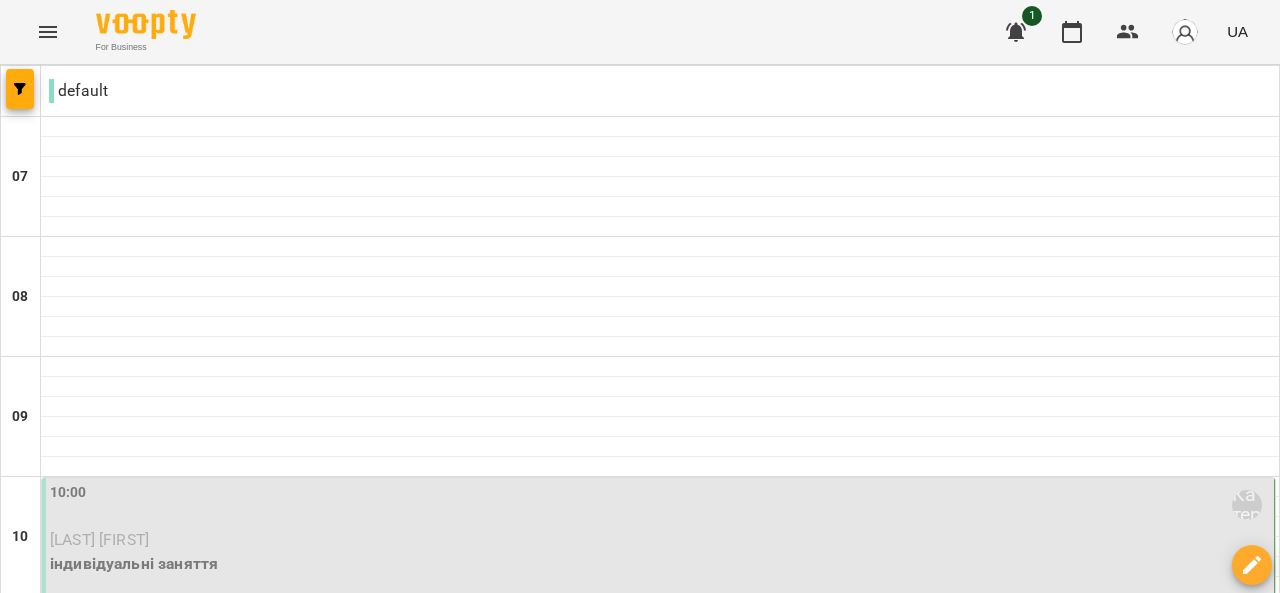 scroll, scrollTop: 1293, scrollLeft: 0, axis: vertical 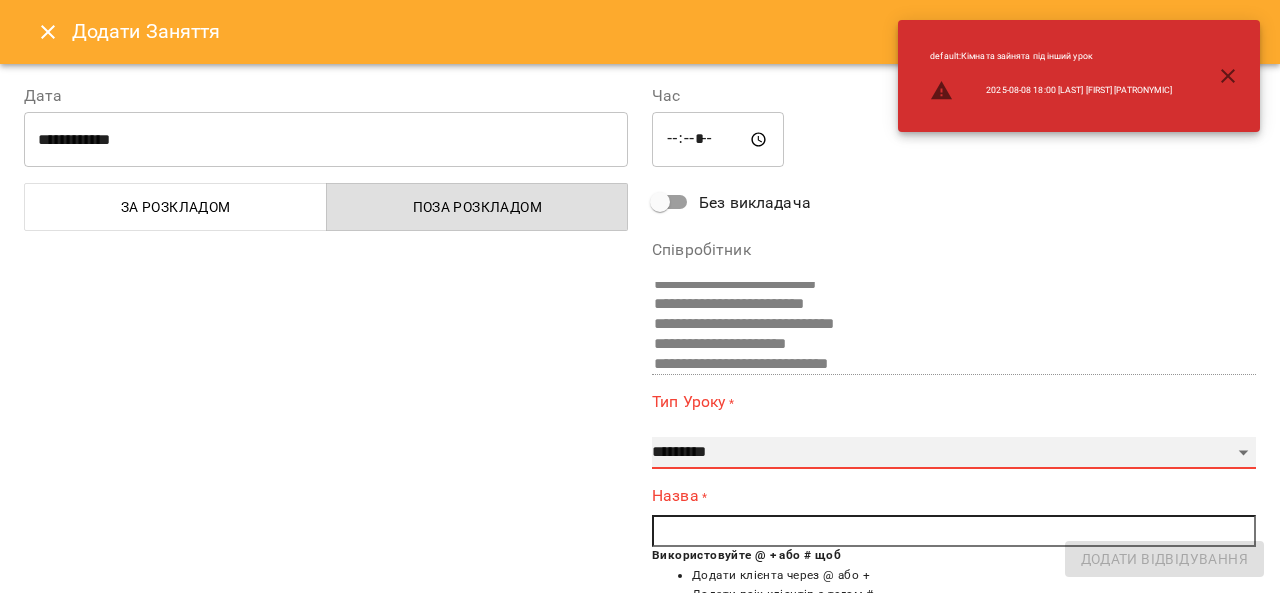 click on "**********" at bounding box center (954, 453) 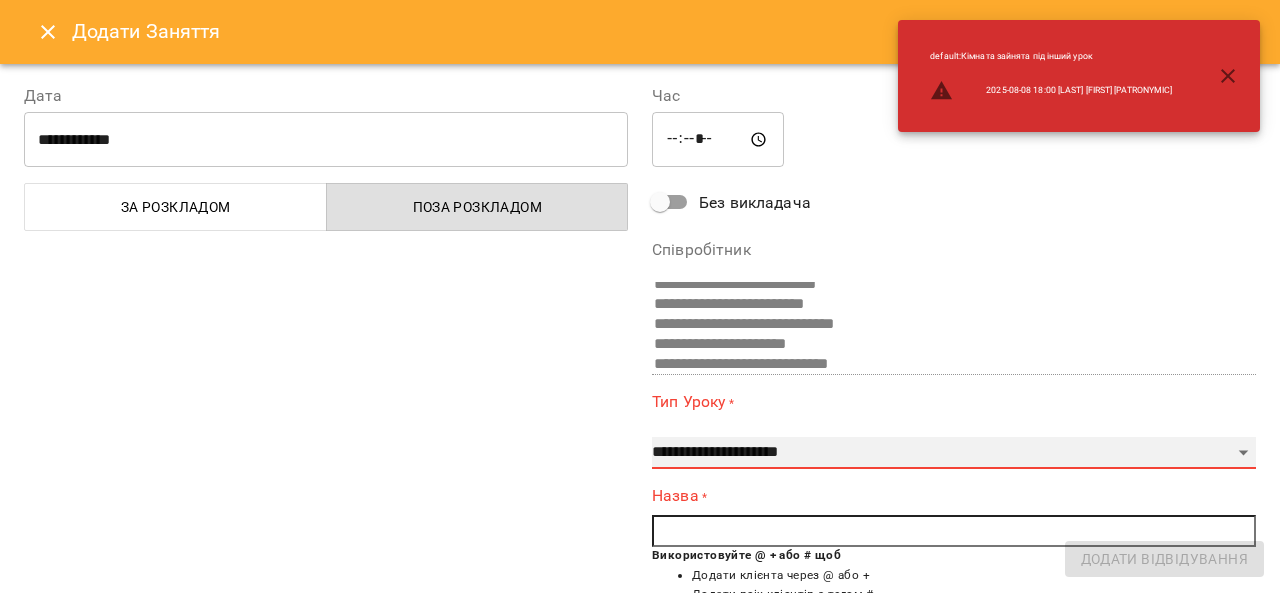 click on "**********" at bounding box center (954, 453) 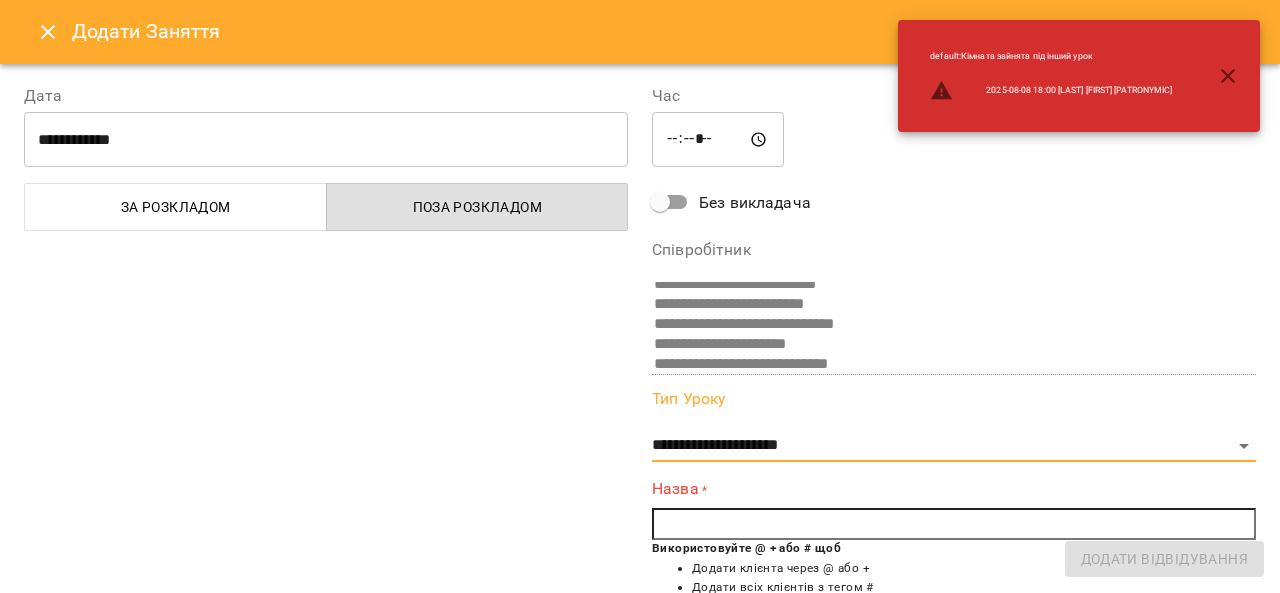 click at bounding box center [954, 524] 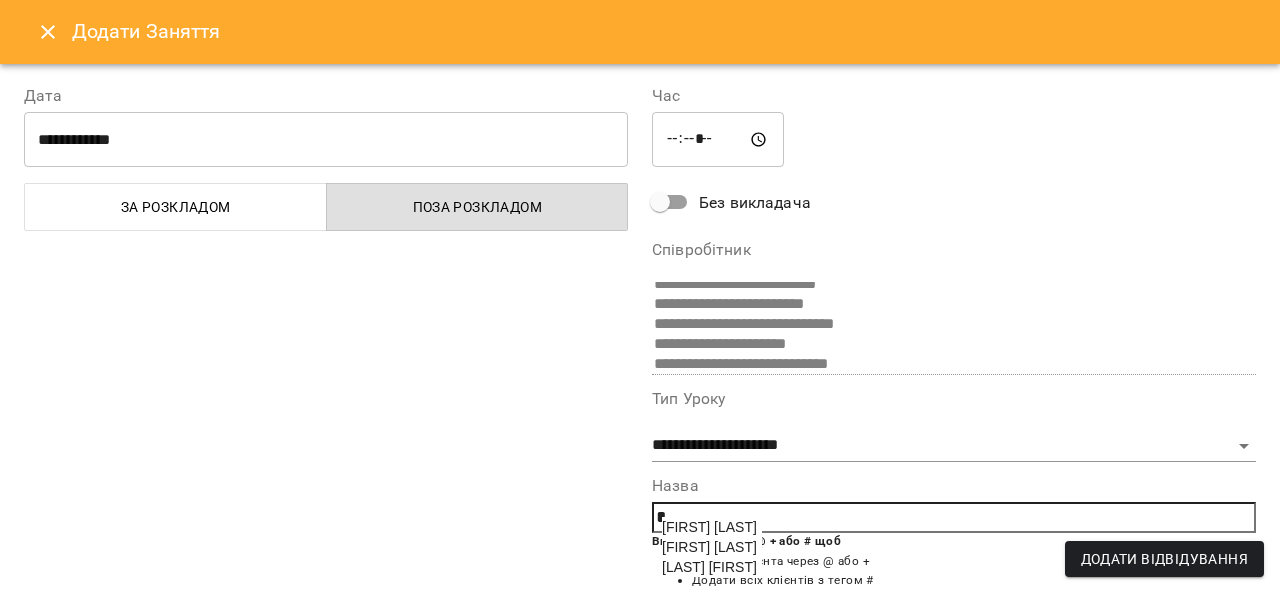 click on "[FIRST] [LAST]" at bounding box center [709, 527] 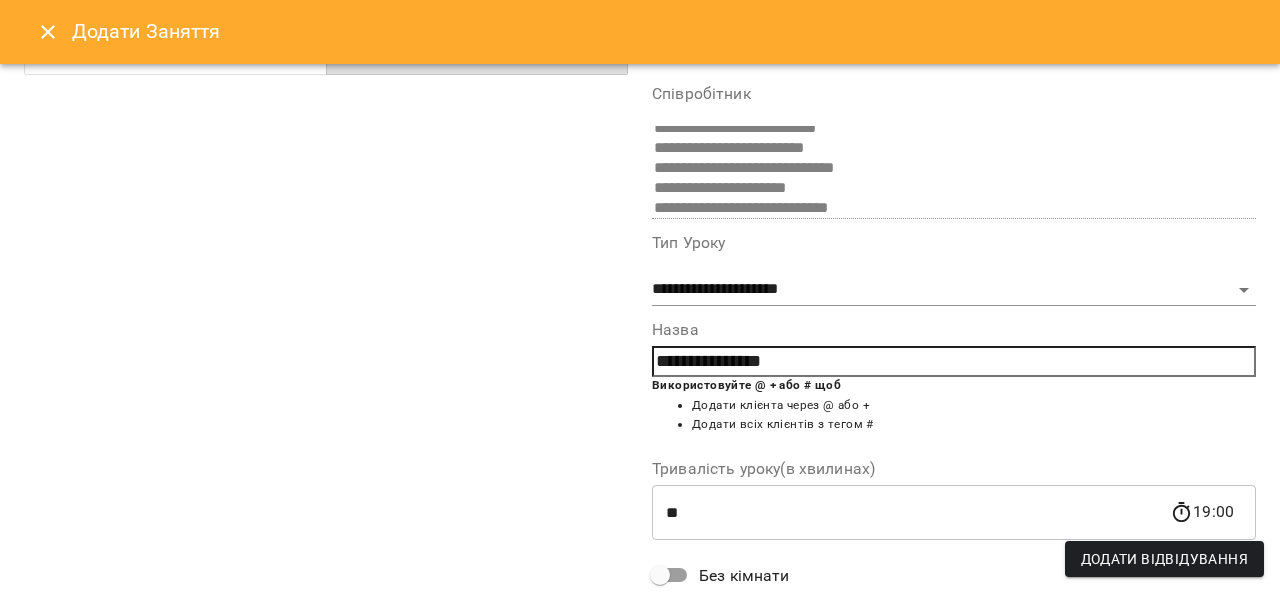 scroll, scrollTop: 184, scrollLeft: 0, axis: vertical 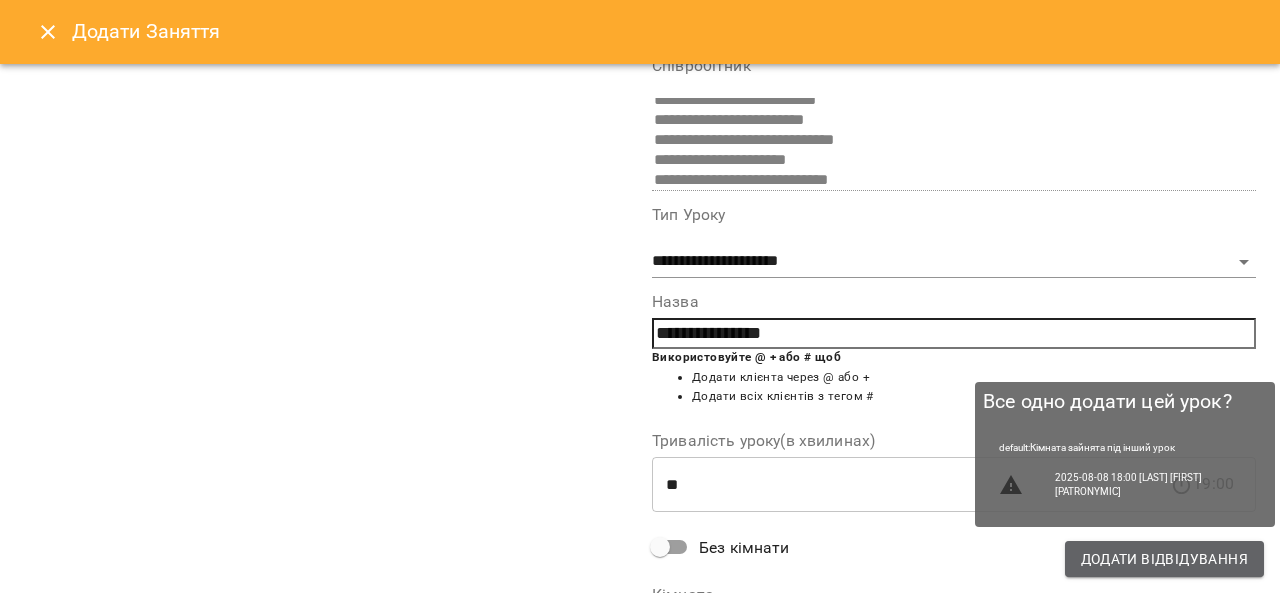 click on "Додати Відвідування" at bounding box center [1164, 559] 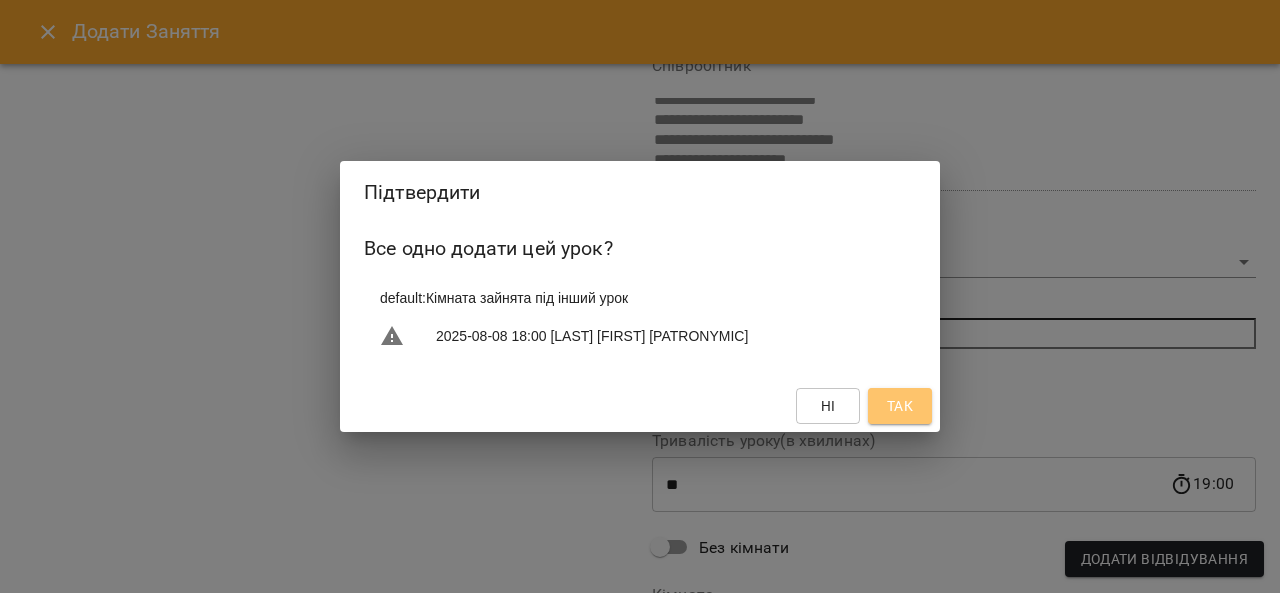 click on "Так" at bounding box center [900, 406] 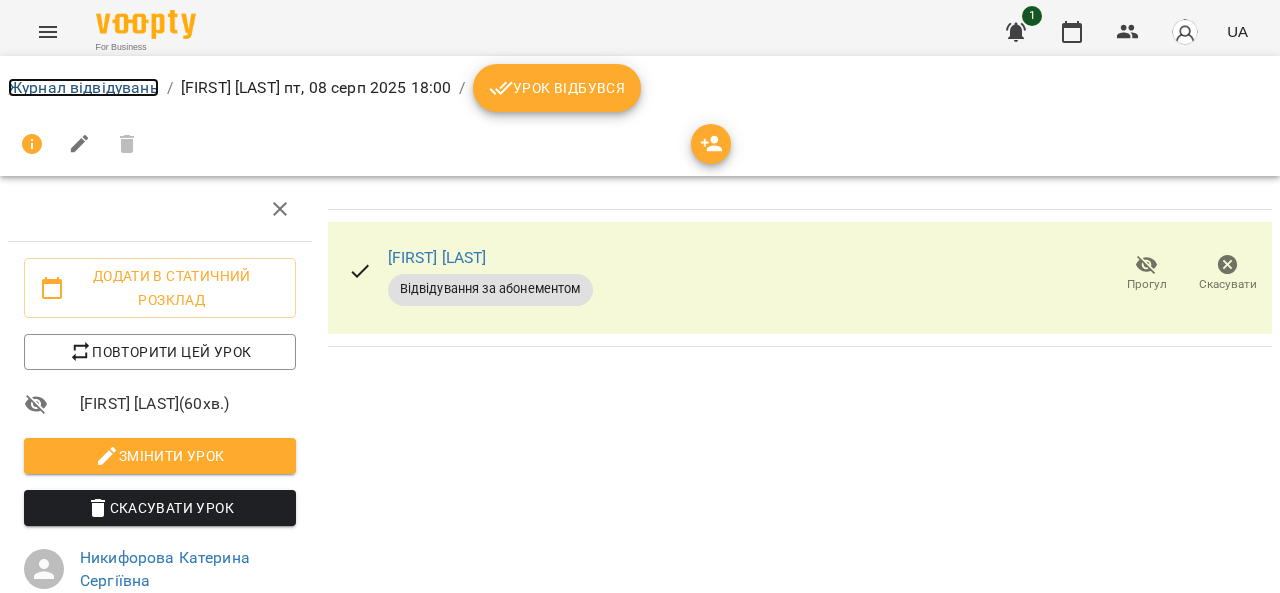 click on "Журнал відвідувань" at bounding box center (83, 87) 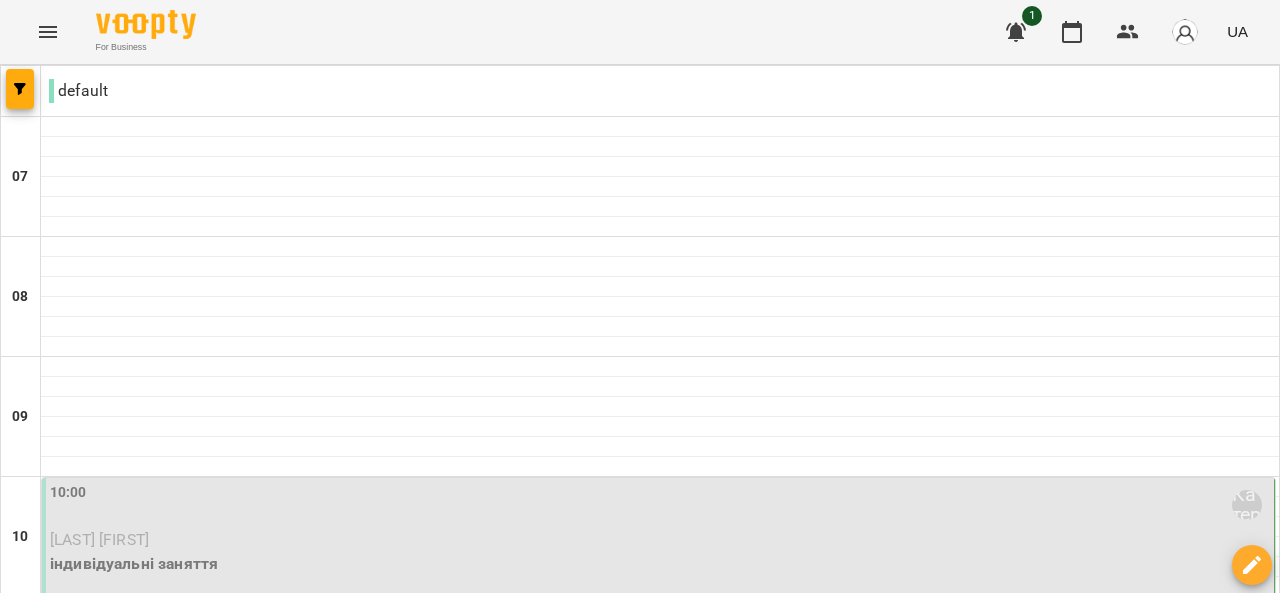 scroll, scrollTop: 701, scrollLeft: 0, axis: vertical 